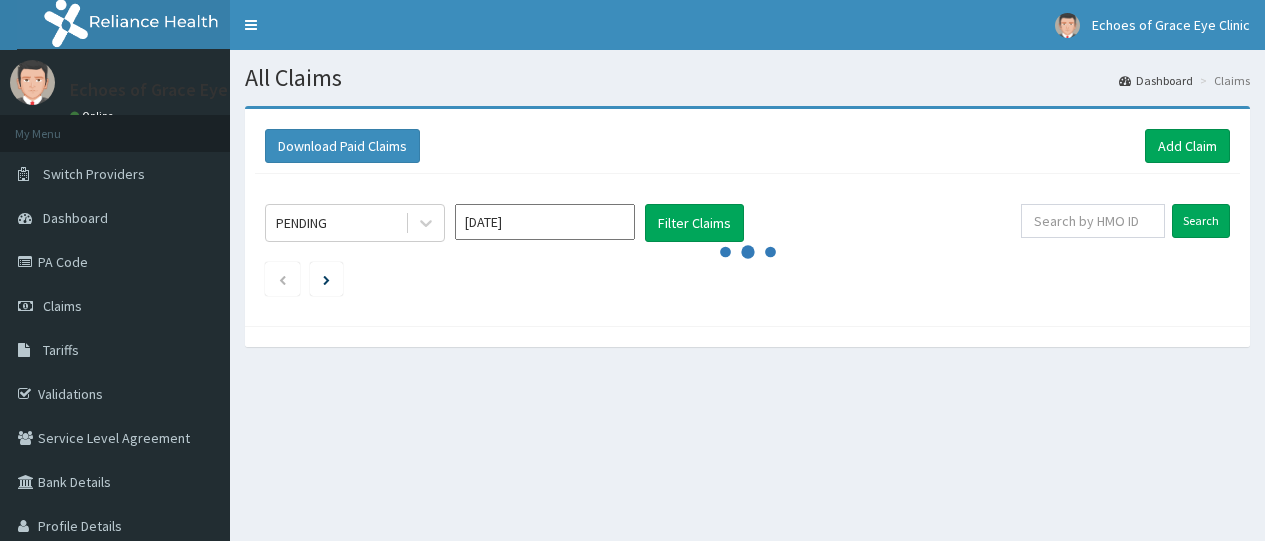 scroll, scrollTop: 0, scrollLeft: 0, axis: both 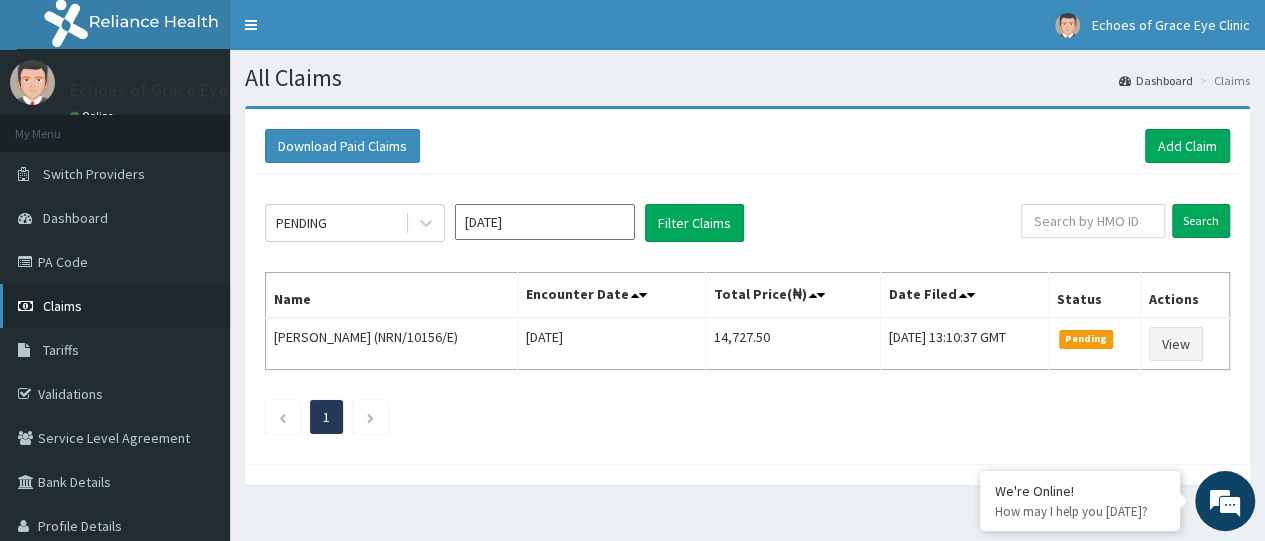 click on "Claims" at bounding box center (115, 306) 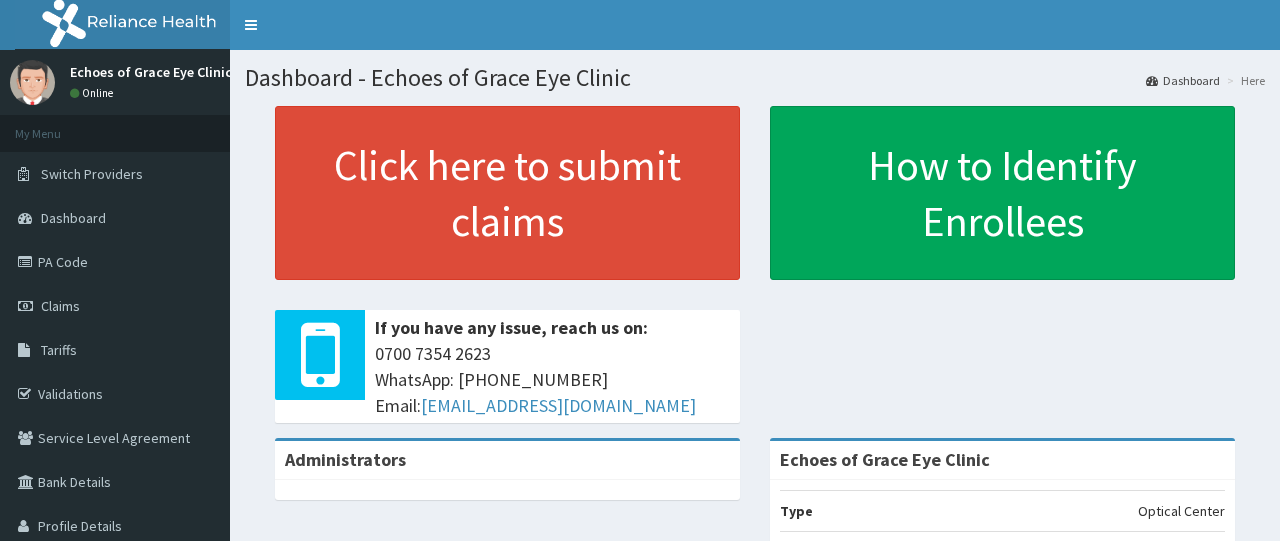 scroll, scrollTop: 0, scrollLeft: 0, axis: both 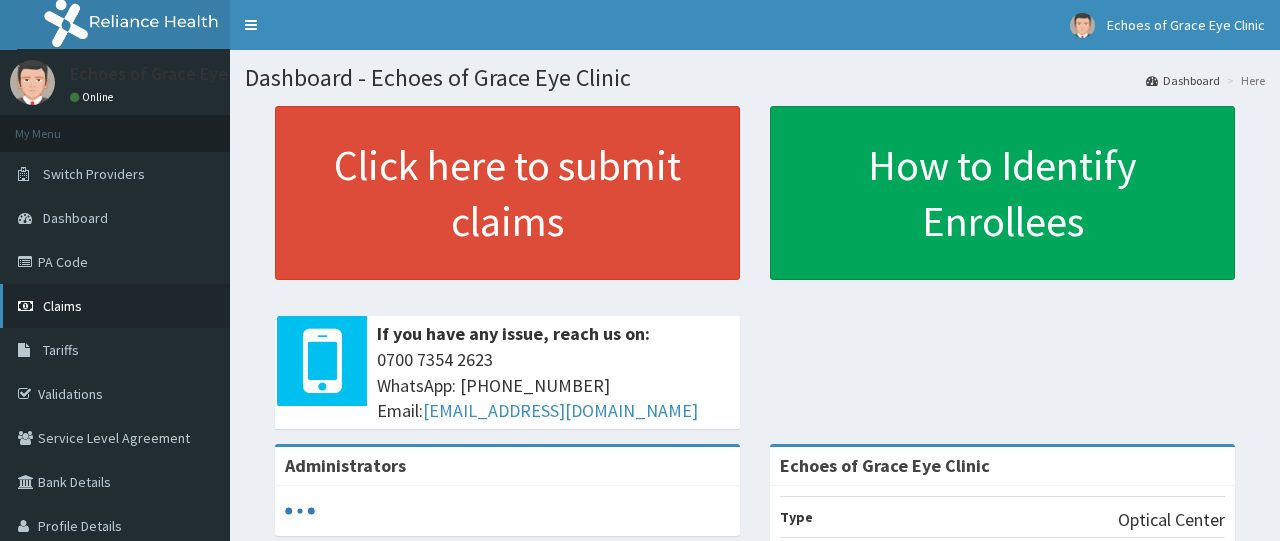 click on "Claims" at bounding box center (62, 306) 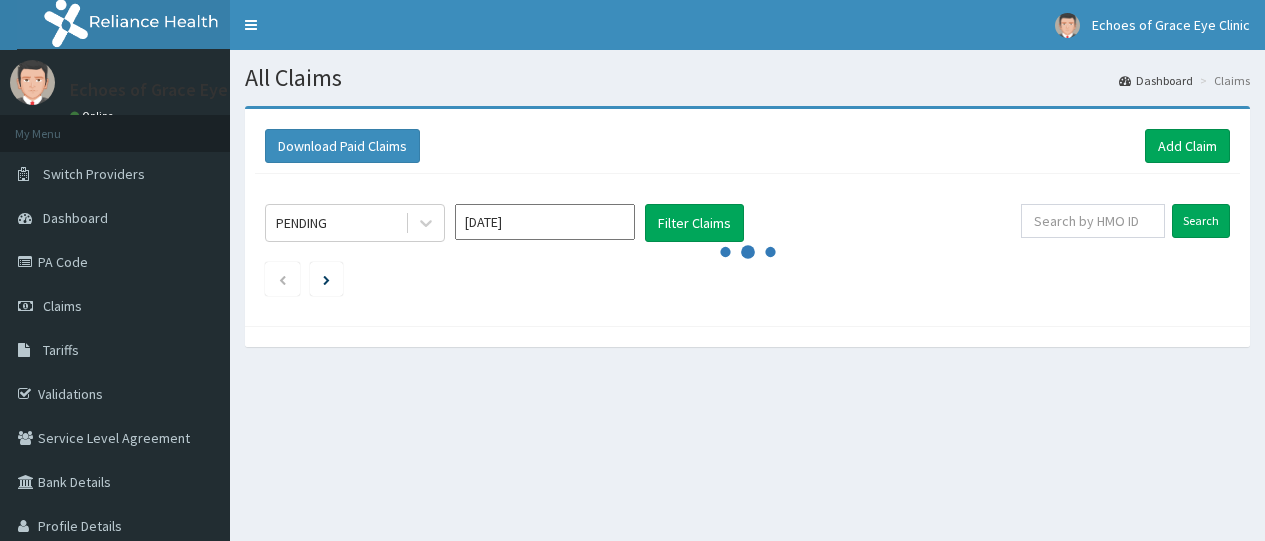scroll, scrollTop: 0, scrollLeft: 0, axis: both 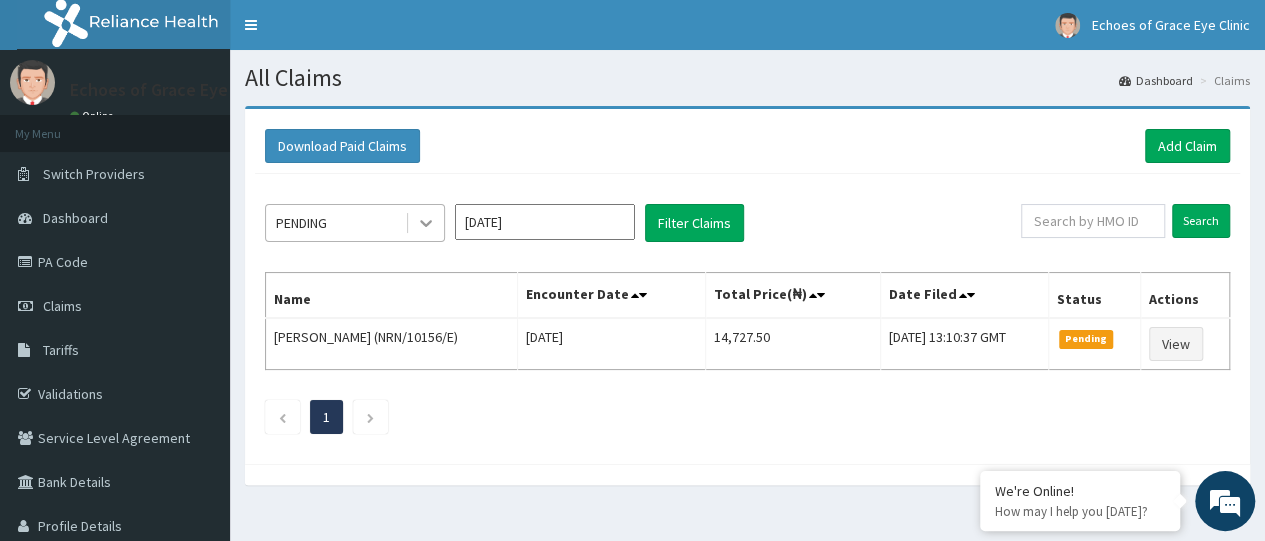 click 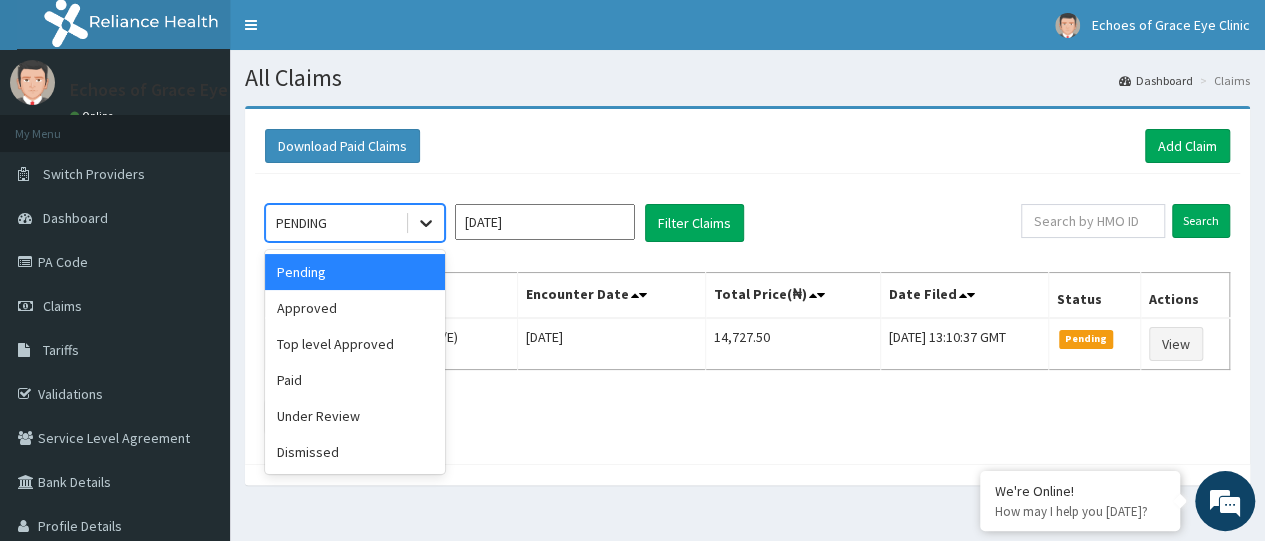 scroll, scrollTop: 0, scrollLeft: 0, axis: both 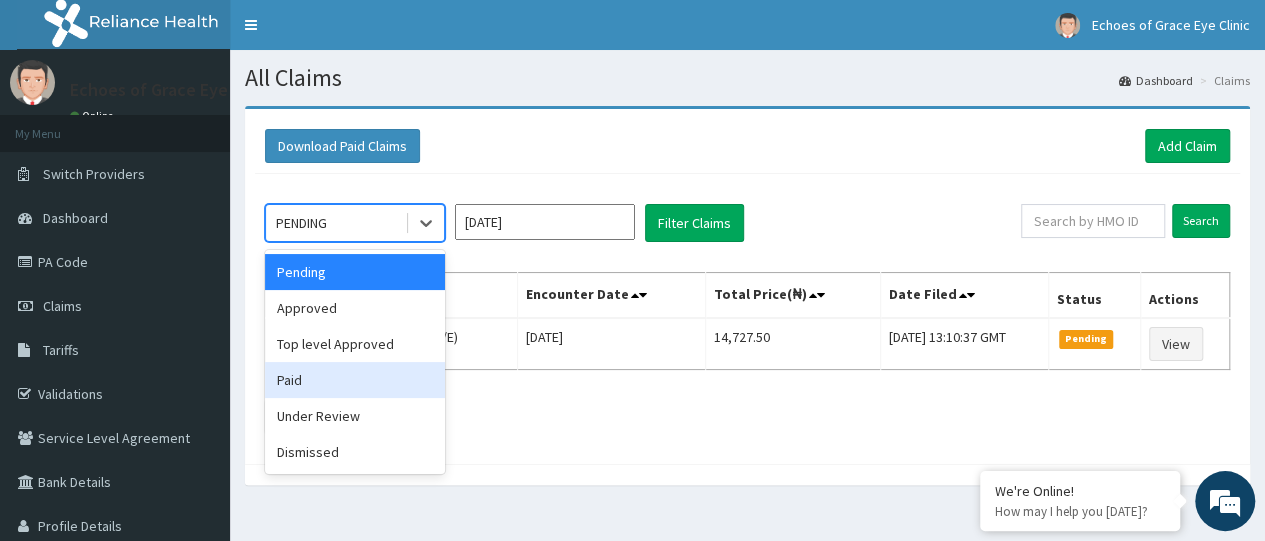 click on "Paid" at bounding box center [355, 380] 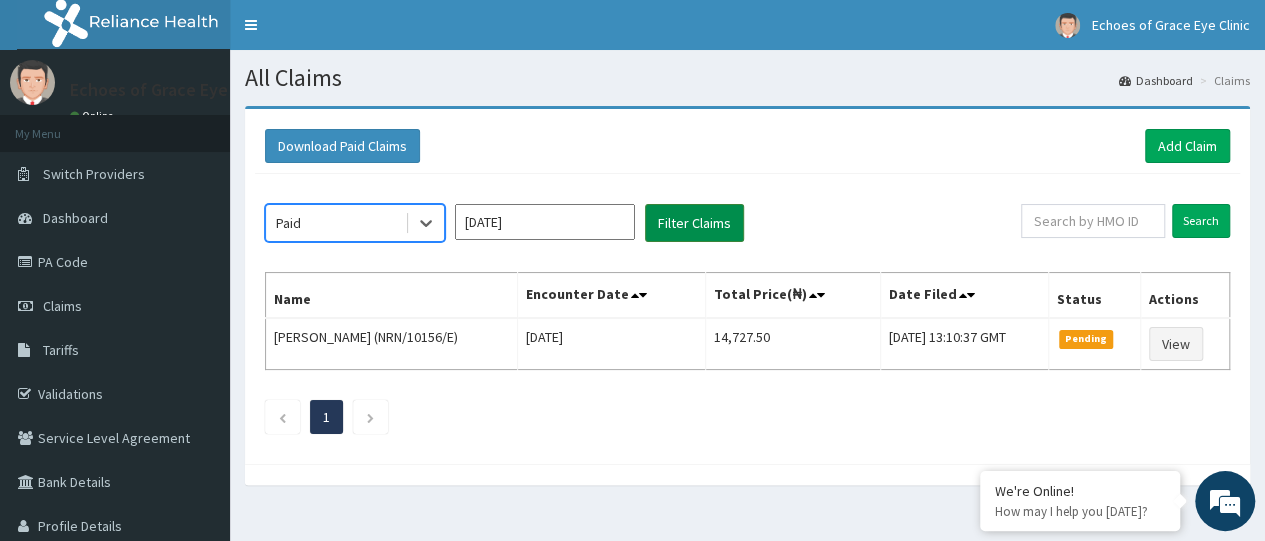 click on "option Paid, selected.   Select is focused ,type to refine list, press Down to open the menu,  Paid Jul 2025 Filter Claims Search Name Encounter Date Total Price(₦) Date Filed Status Actions Oyin Olawumi (NRN/10156/E) Mon Jul 07 2025 14,727.50 Mon, 07 Jul 2025 13:10:37 GMT Pending View 1" 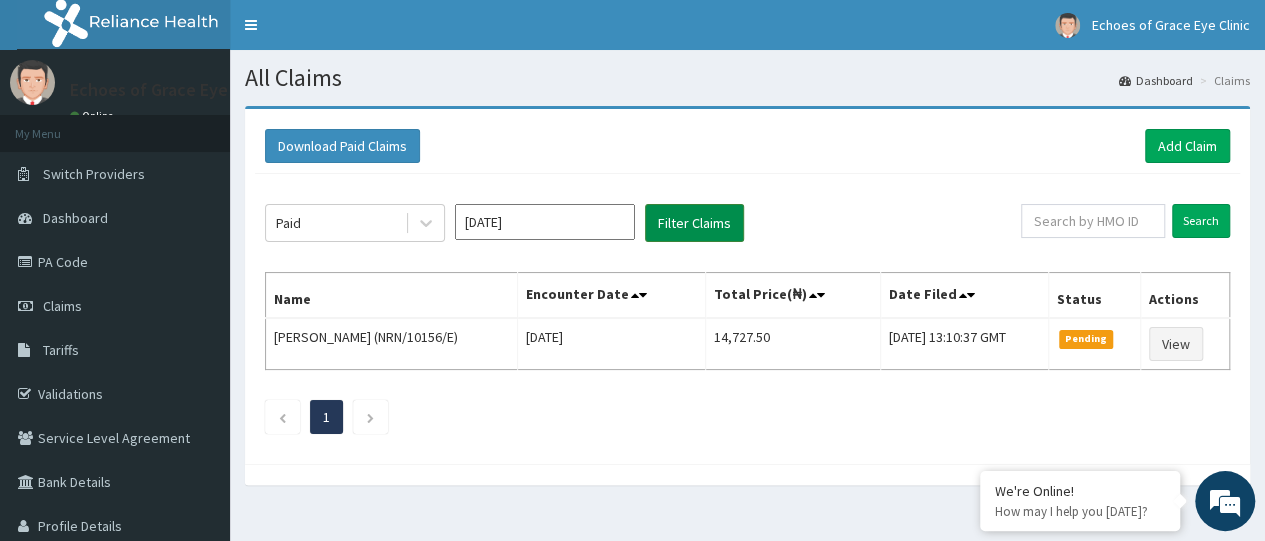 click on "Filter Claims" at bounding box center [694, 223] 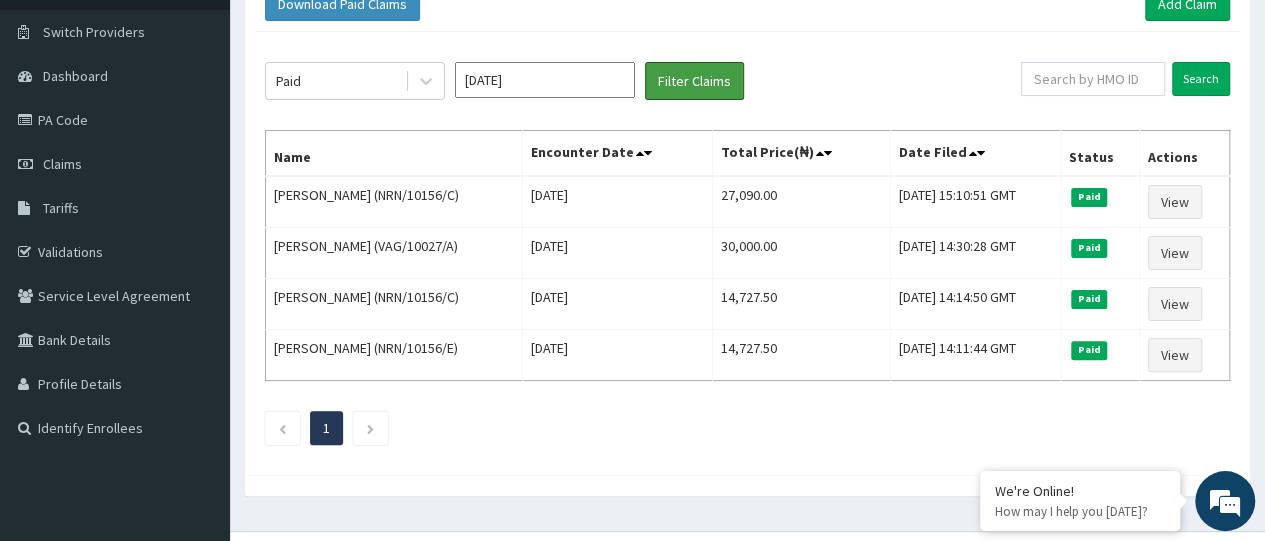 scroll, scrollTop: 156, scrollLeft: 0, axis: vertical 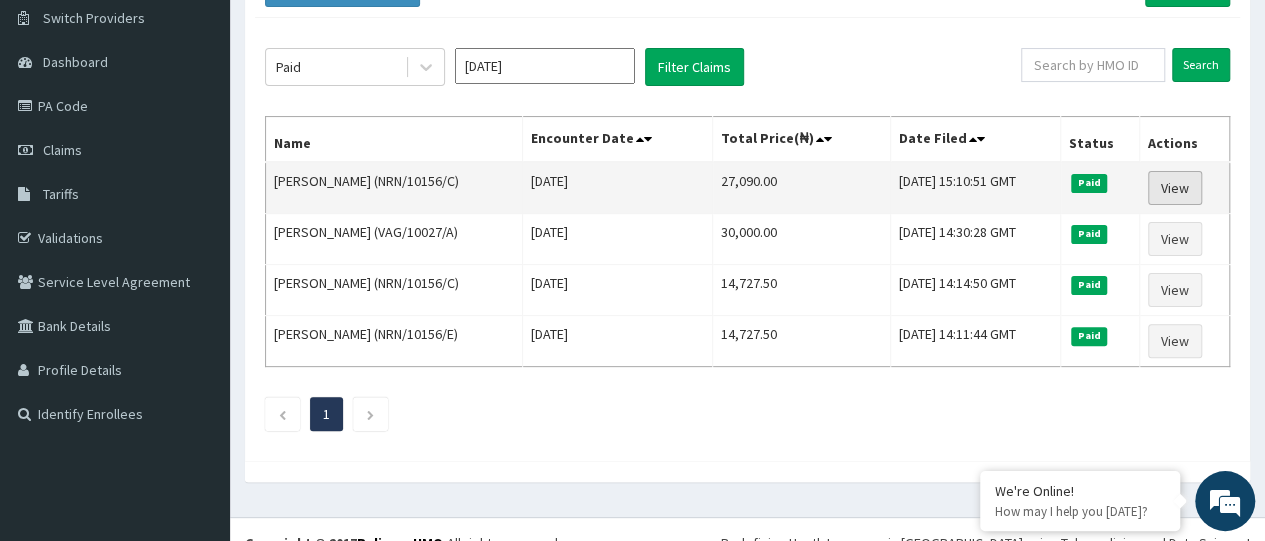 click on "View" at bounding box center (1175, 188) 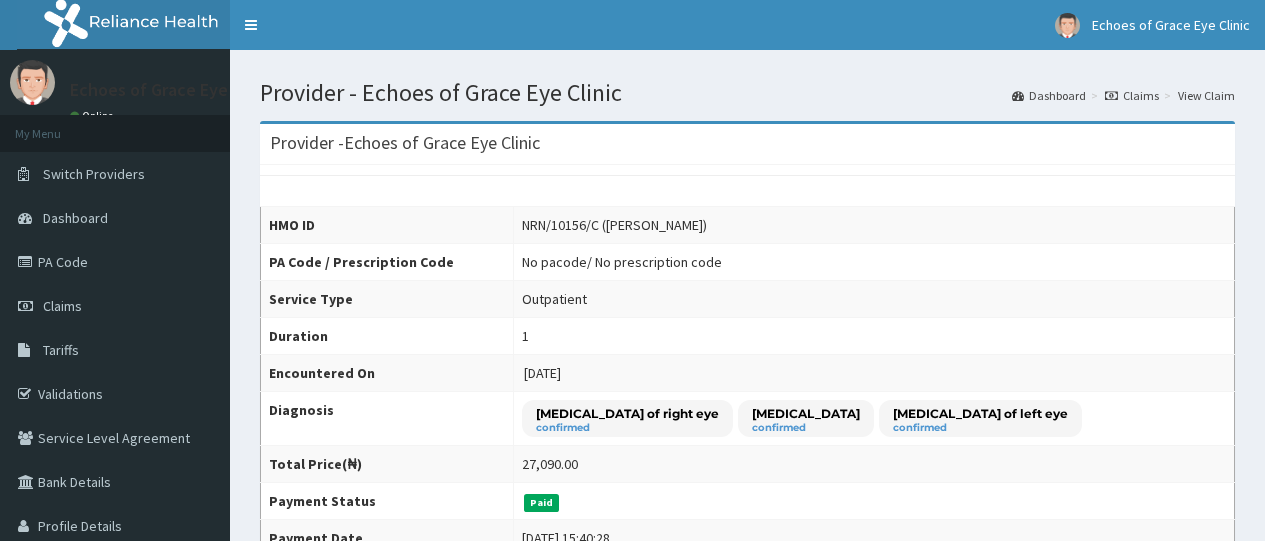 scroll, scrollTop: 0, scrollLeft: 0, axis: both 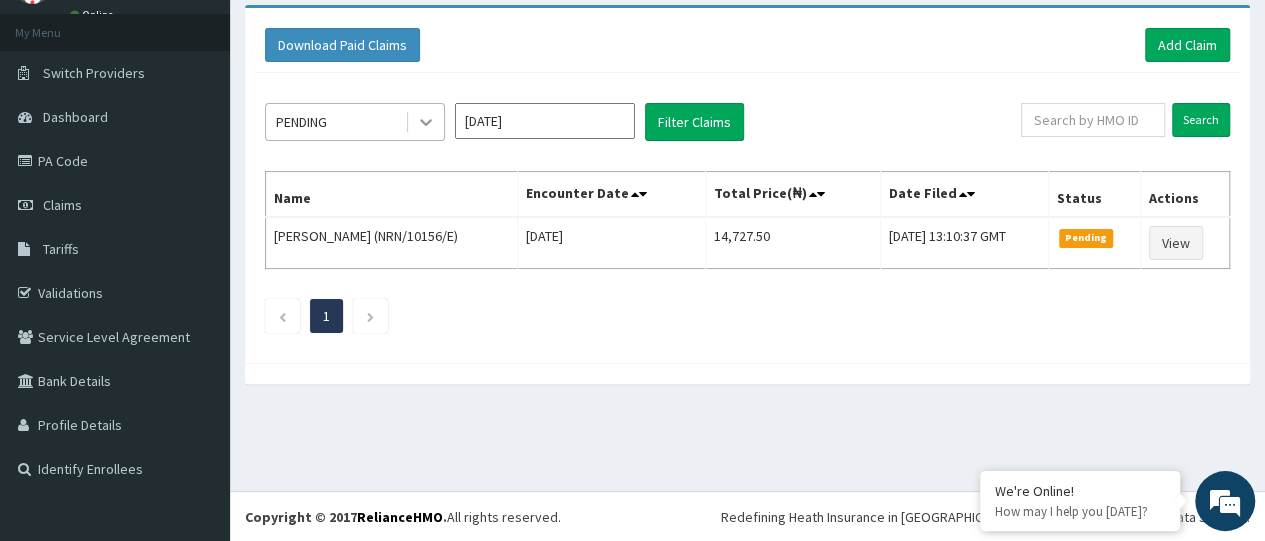 click 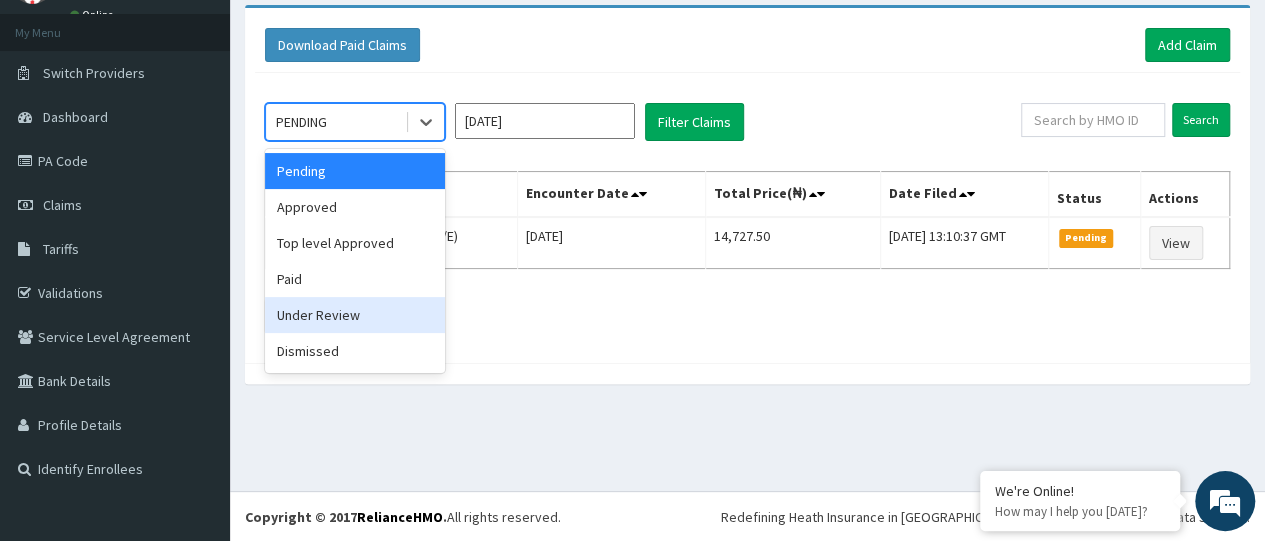 click on "Under Review" at bounding box center [355, 315] 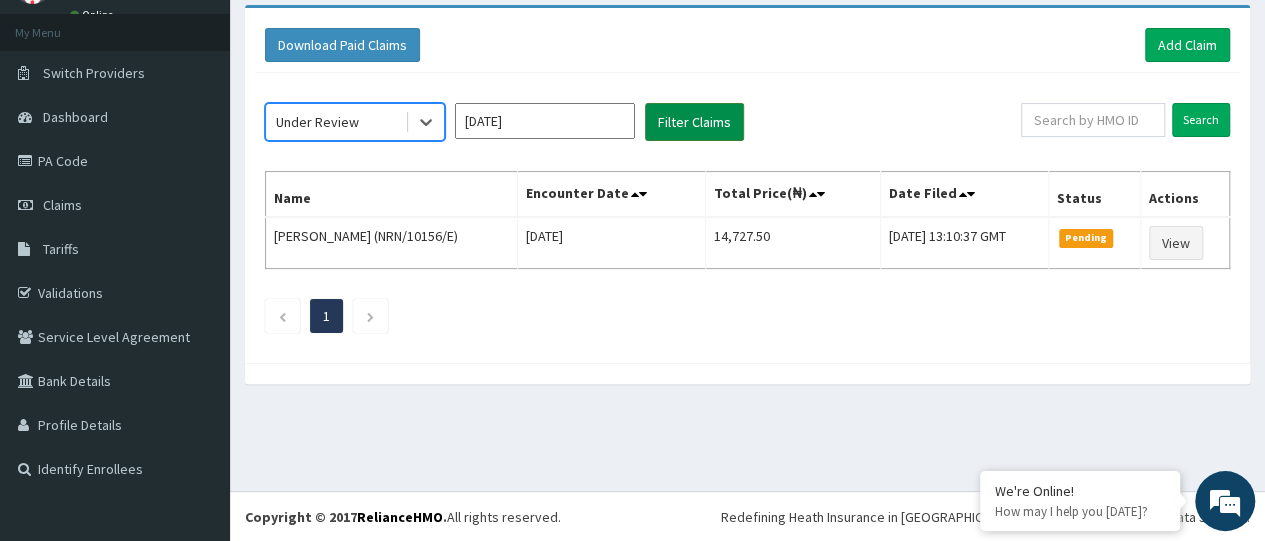 scroll, scrollTop: 0, scrollLeft: 0, axis: both 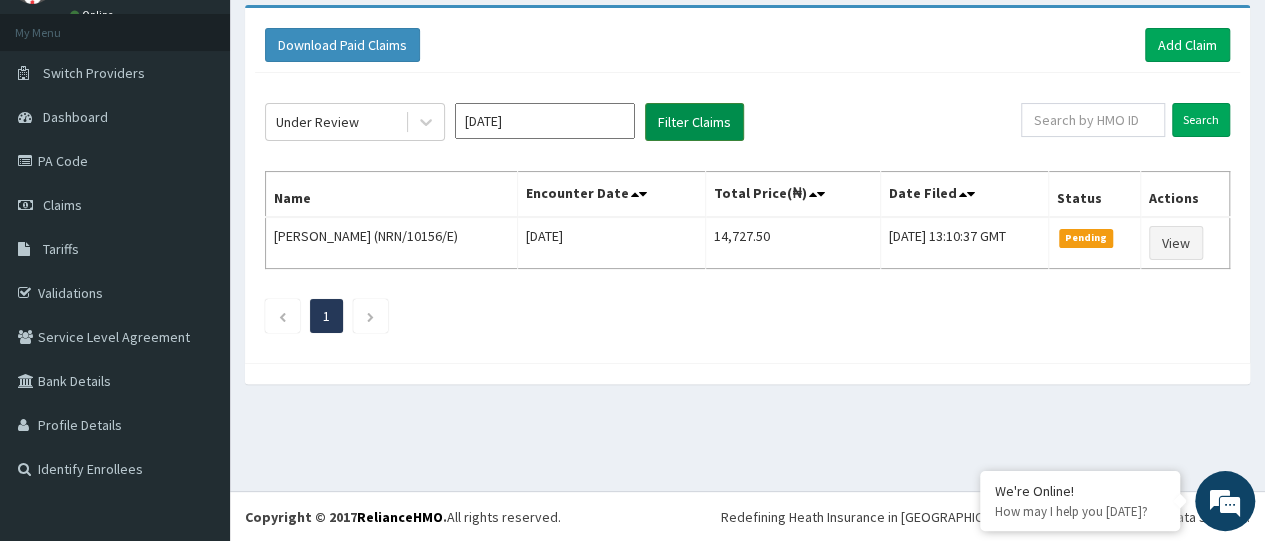 click on "Filter Claims" at bounding box center (694, 122) 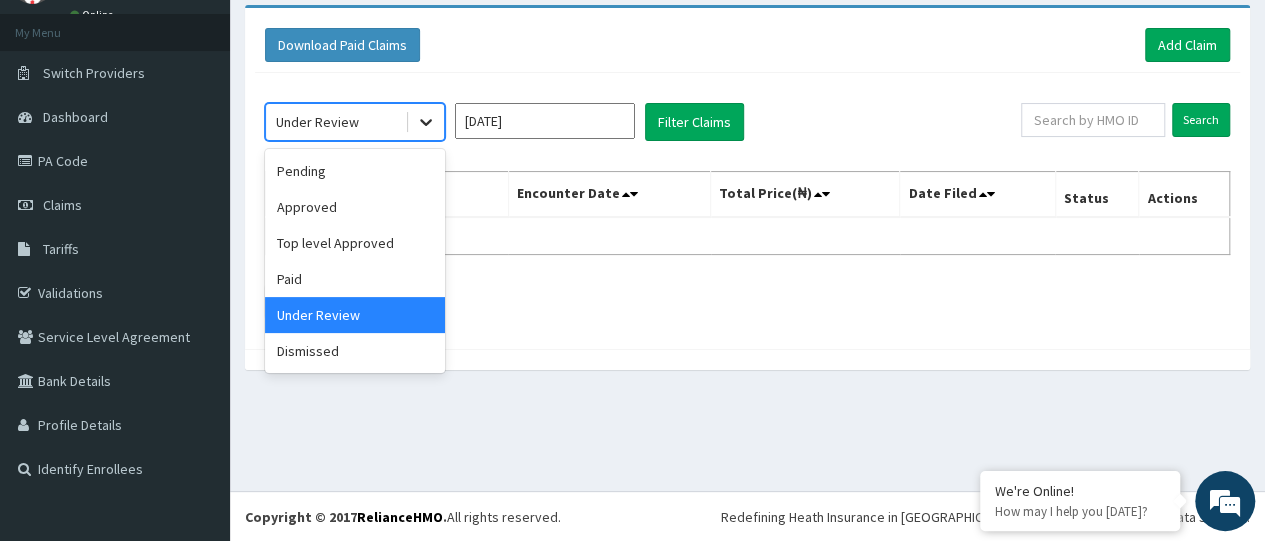 click 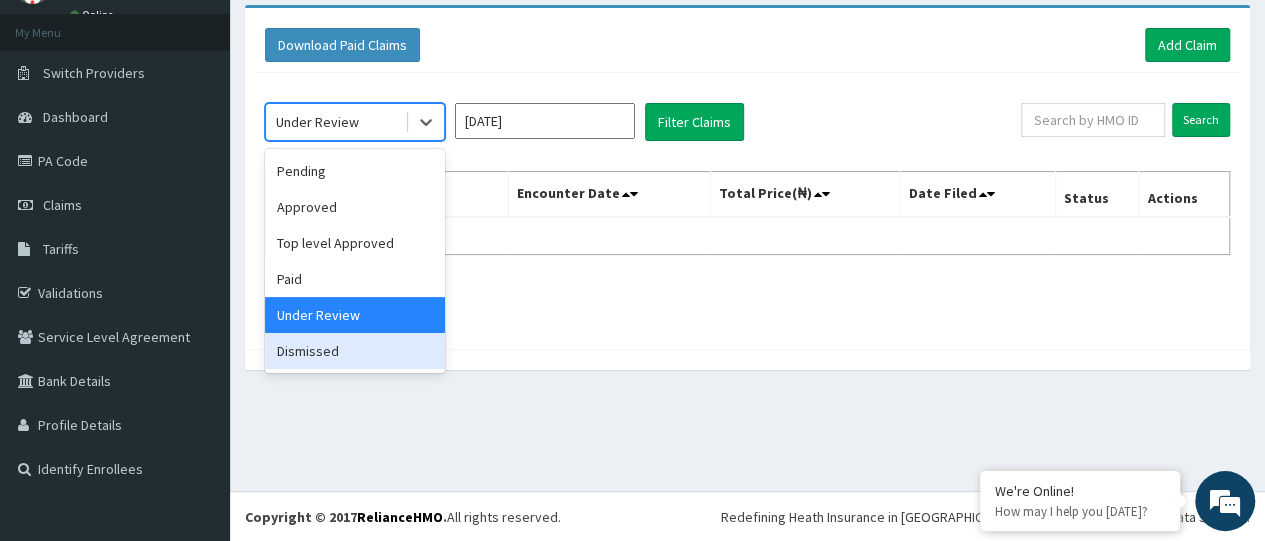 click on "Dismissed" at bounding box center (355, 351) 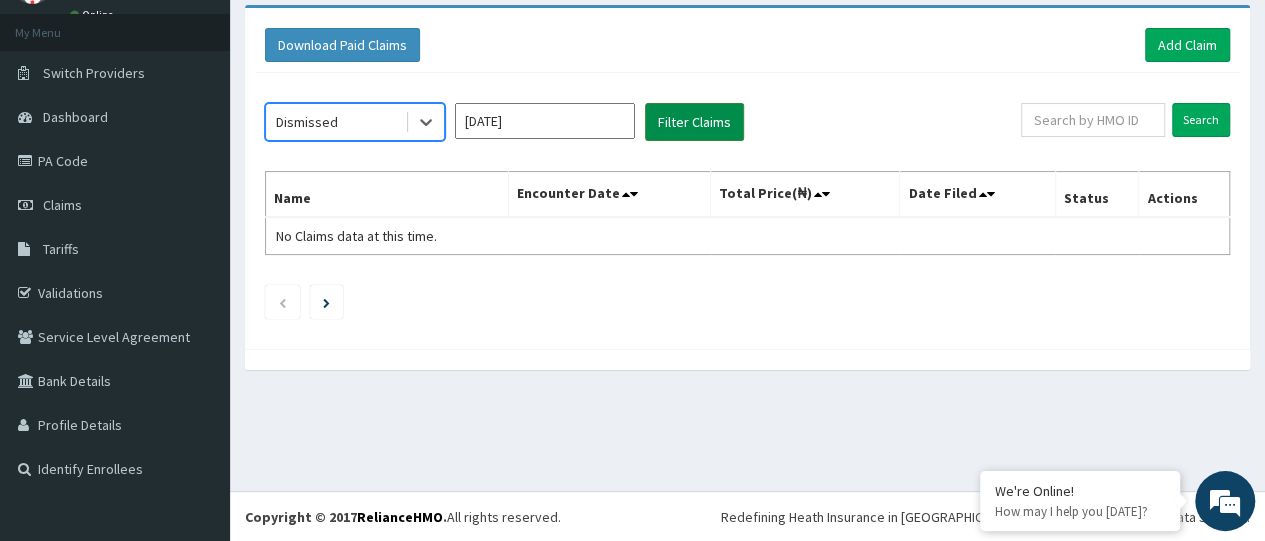 click on "Filter Claims" at bounding box center (694, 122) 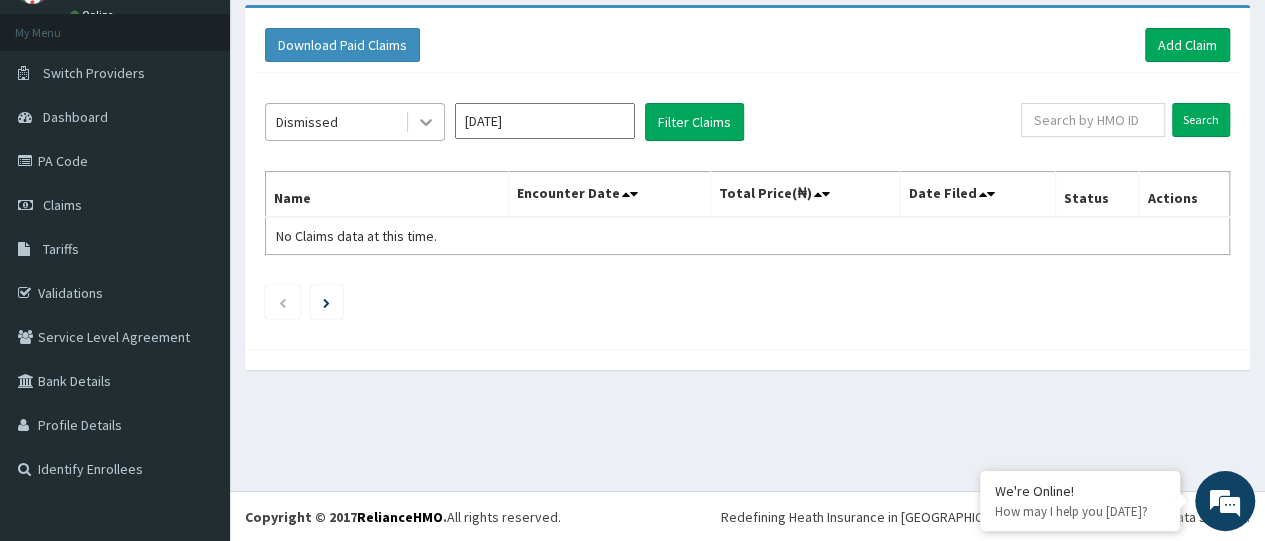 click at bounding box center [426, 122] 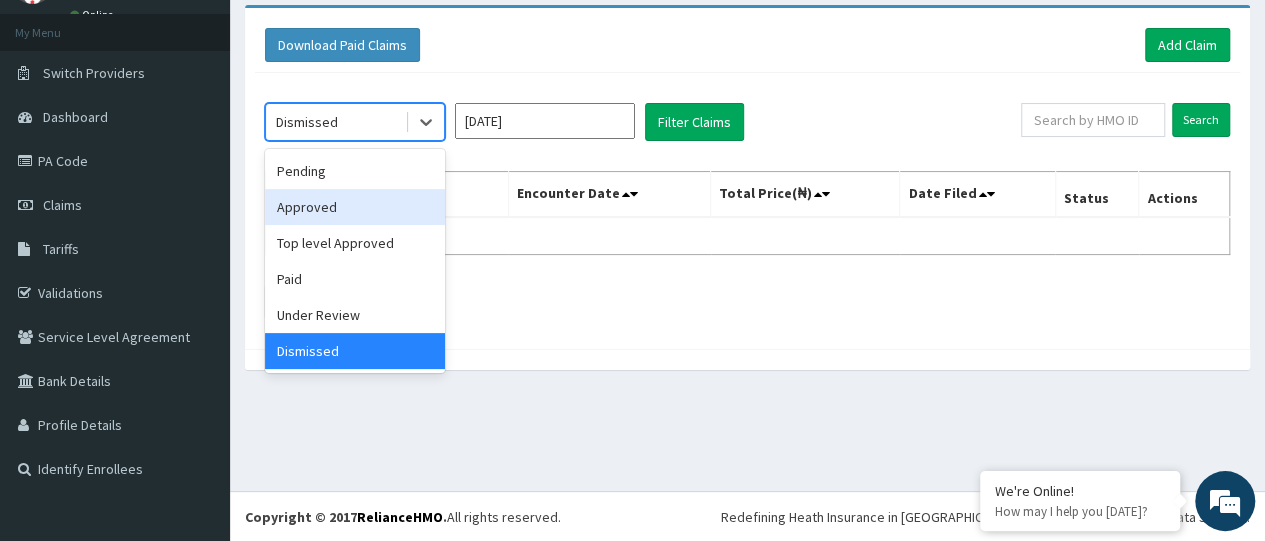 click on "Approved" at bounding box center [355, 207] 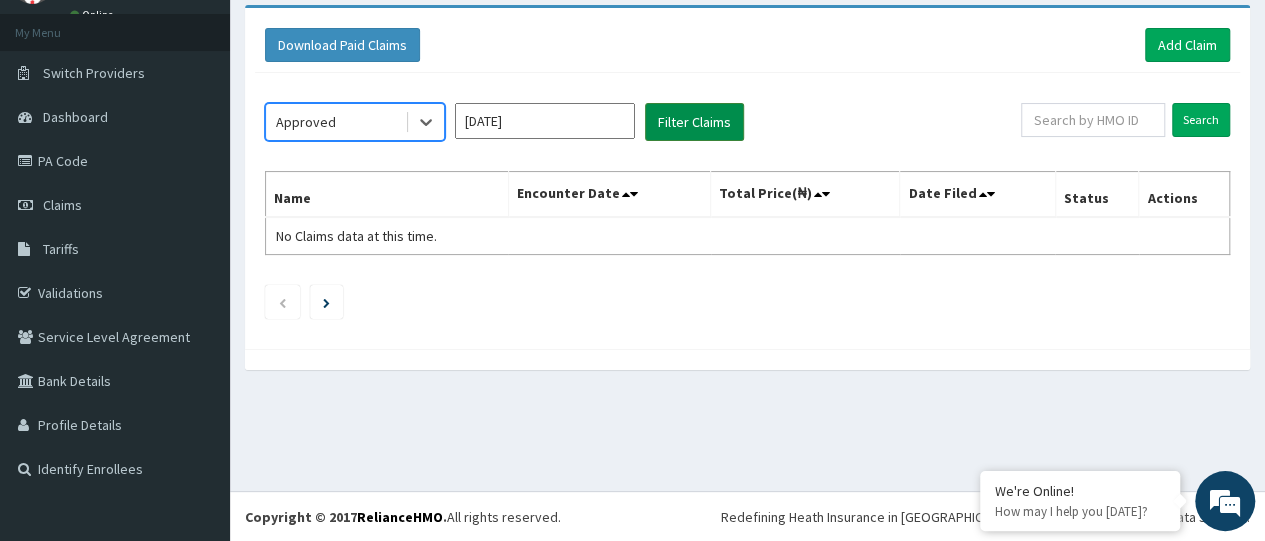 click on "Filter Claims" at bounding box center (694, 122) 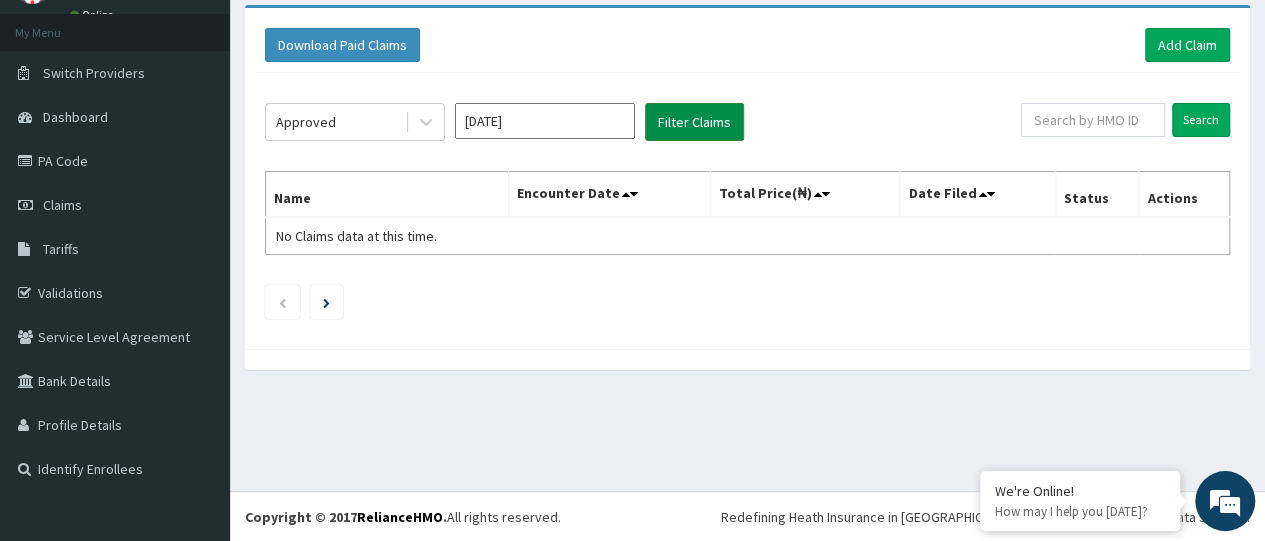 click on "Filter Claims" at bounding box center (694, 122) 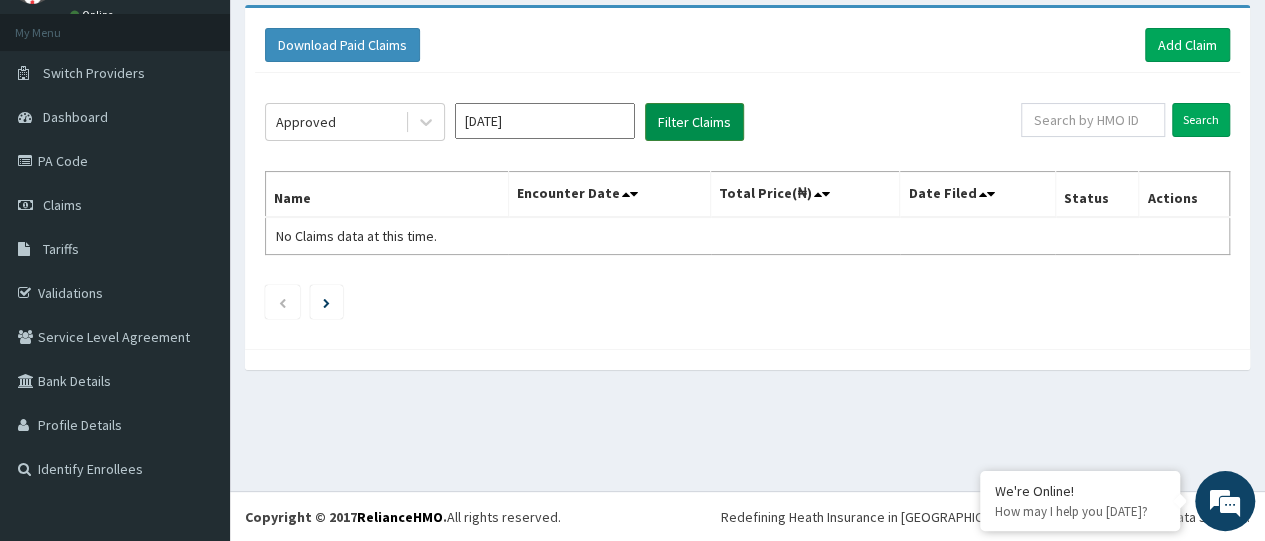 click on "Filter Claims" at bounding box center (694, 122) 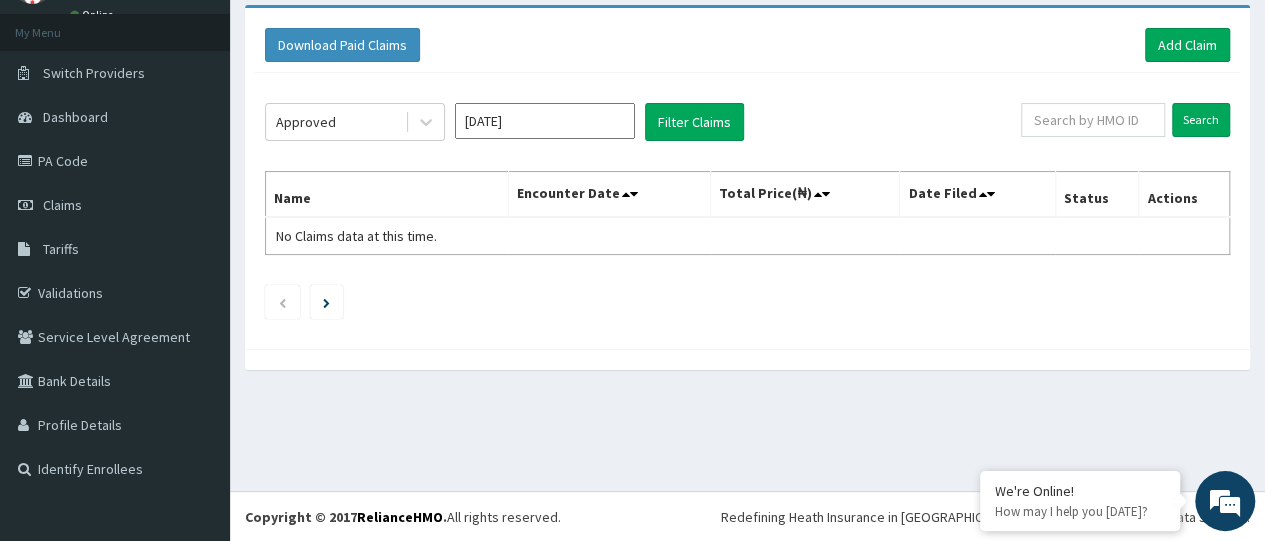 click on "[DATE]" at bounding box center (545, 121) 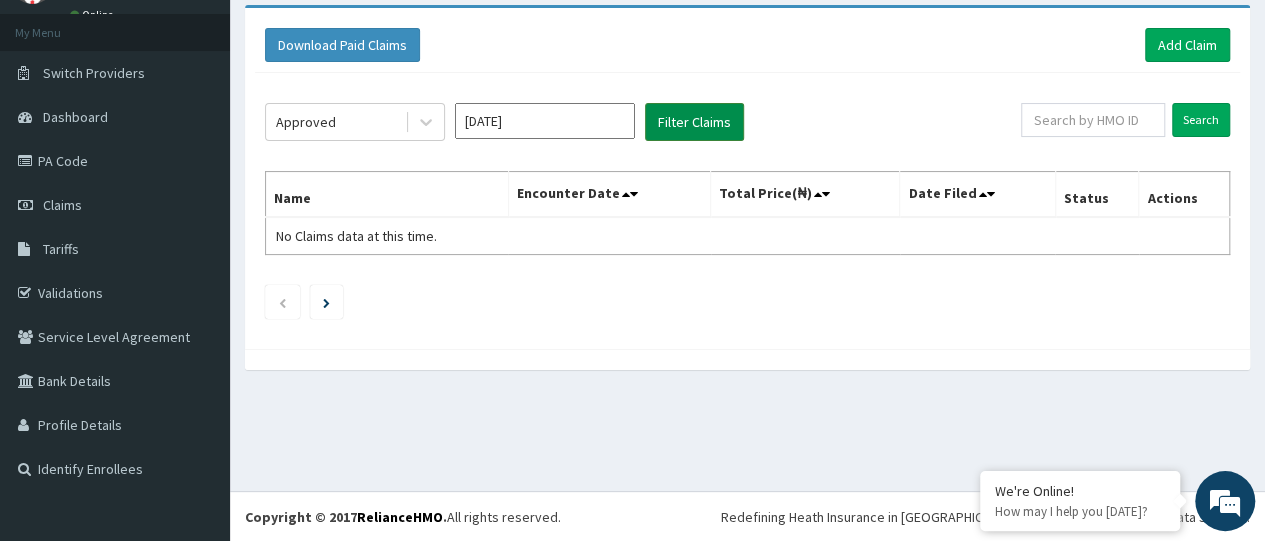 click on "Filter Claims" at bounding box center [694, 122] 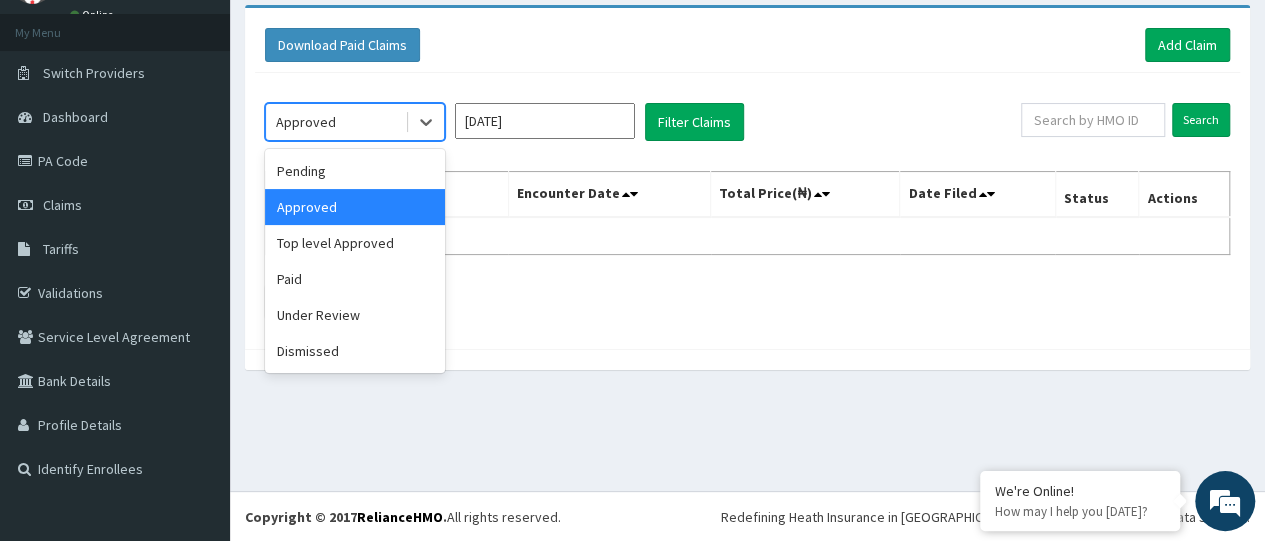 click on "Approved" at bounding box center [335, 122] 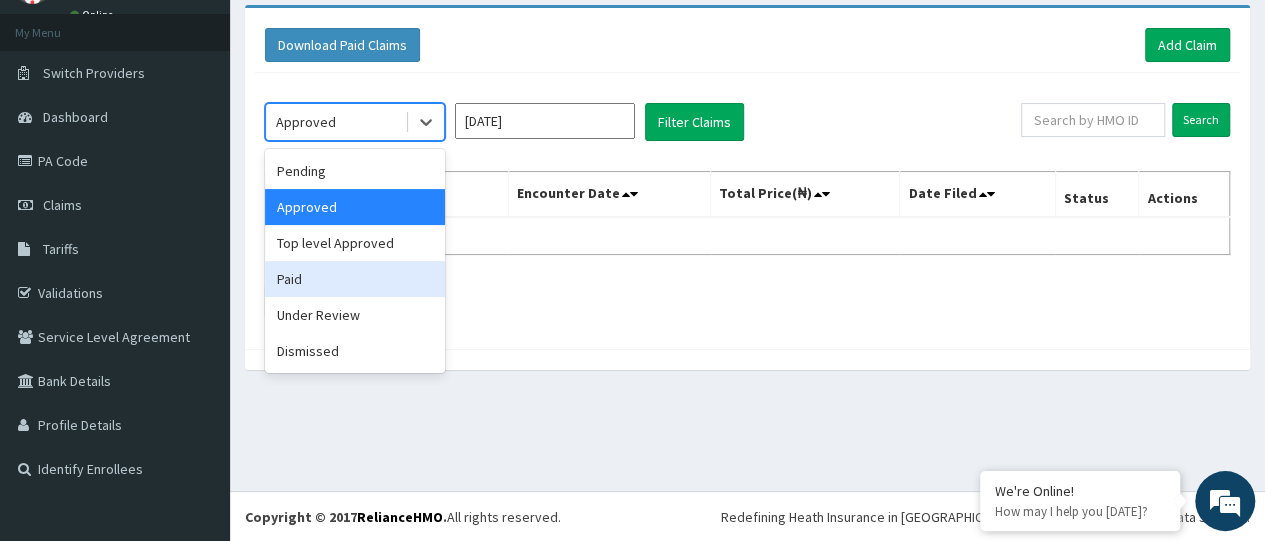 click on "Paid" at bounding box center [355, 279] 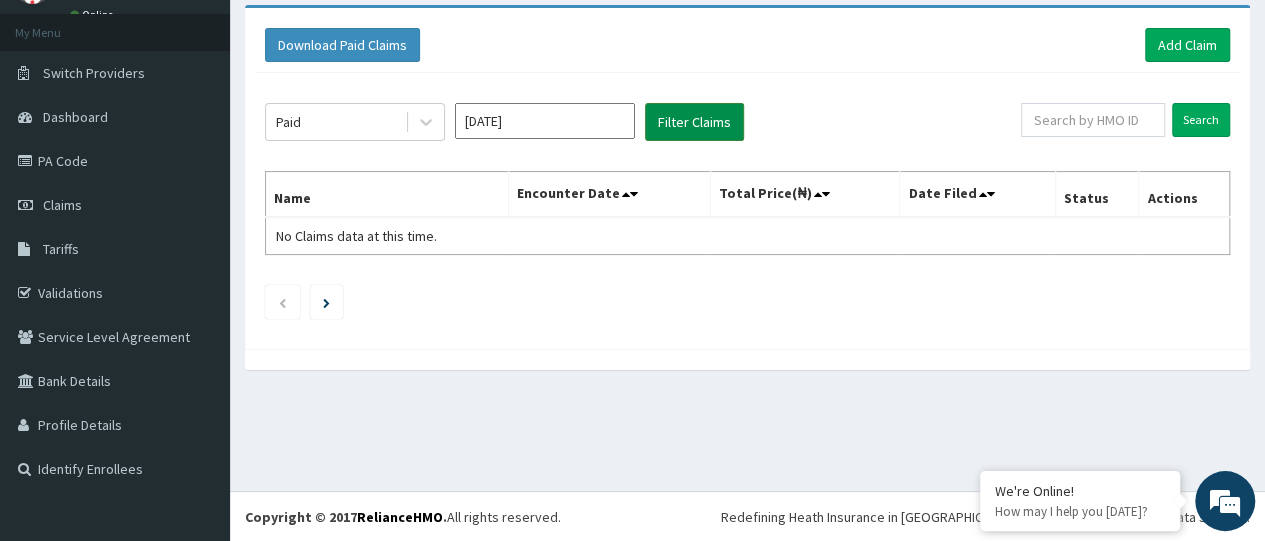 click on "Filter Claims" at bounding box center [694, 122] 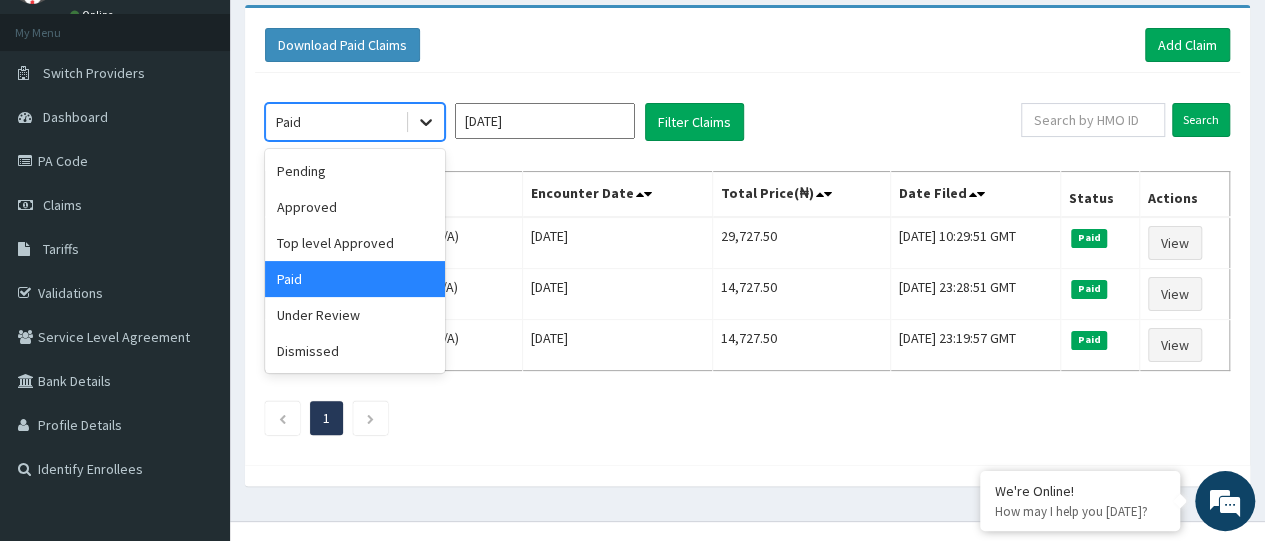 click 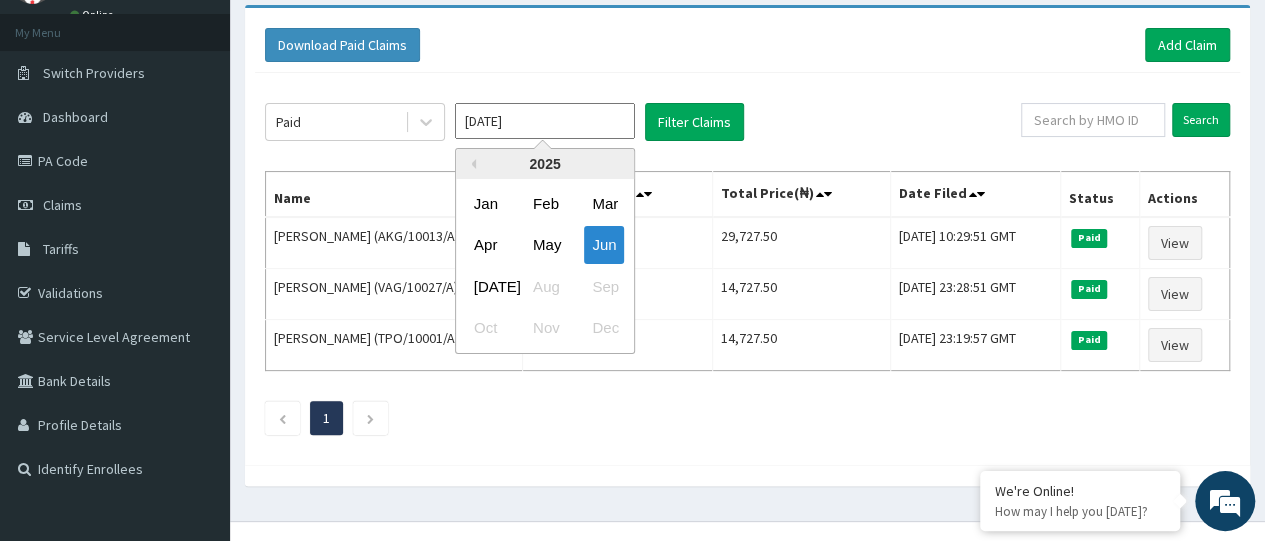click on "[DATE]" at bounding box center [545, 121] 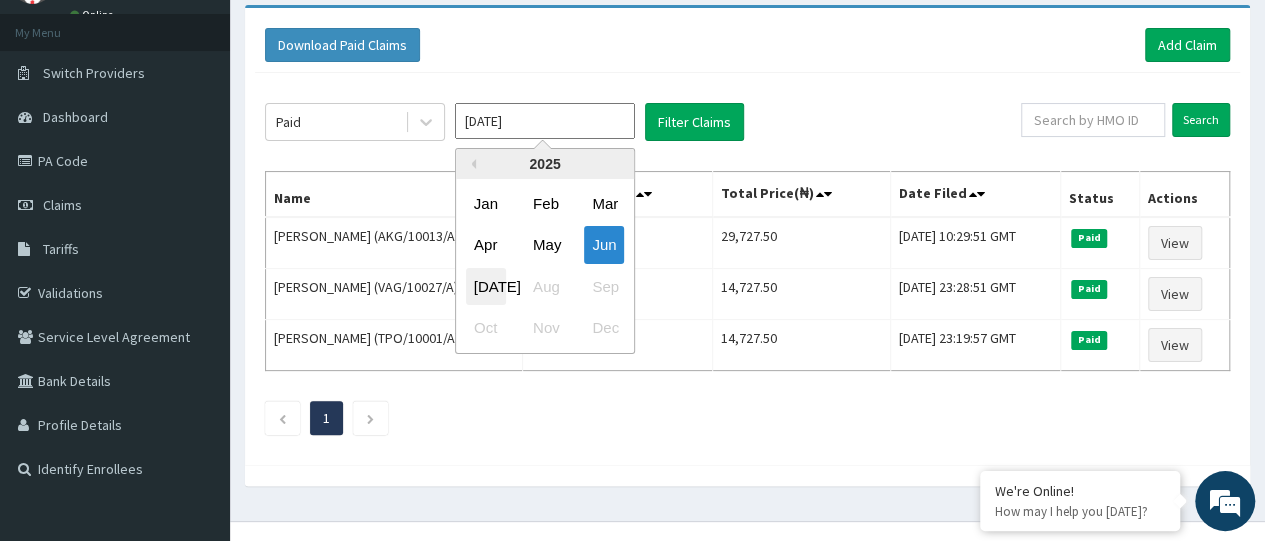 click on "[DATE]" at bounding box center [486, 286] 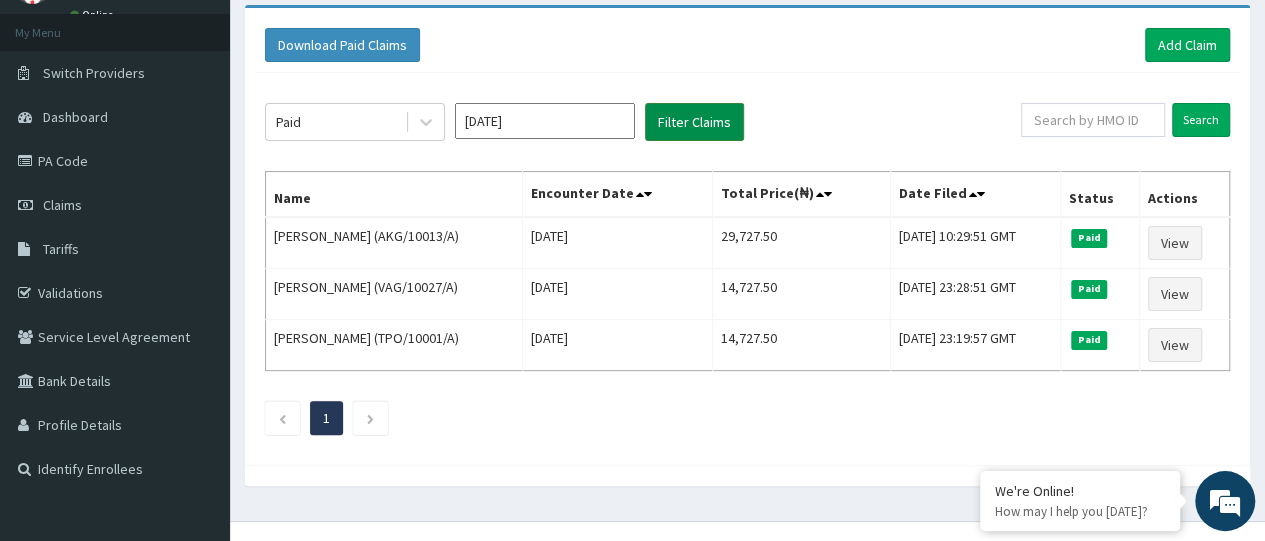 click on "Filter Claims" at bounding box center [694, 122] 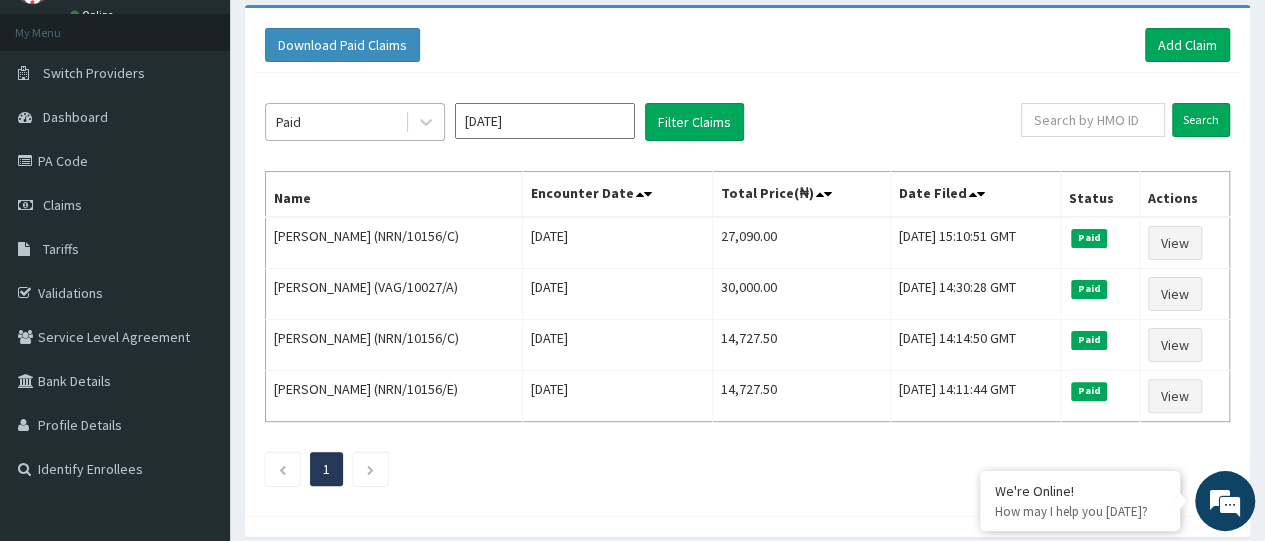 click on "Paid" at bounding box center [335, 122] 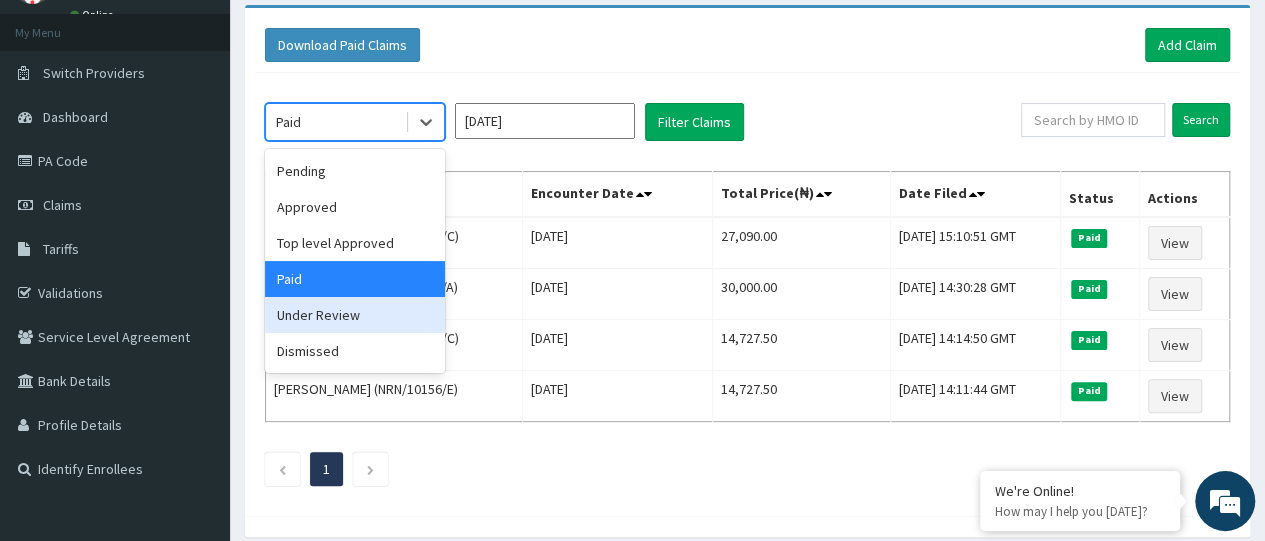 click on "Under Review" at bounding box center (355, 315) 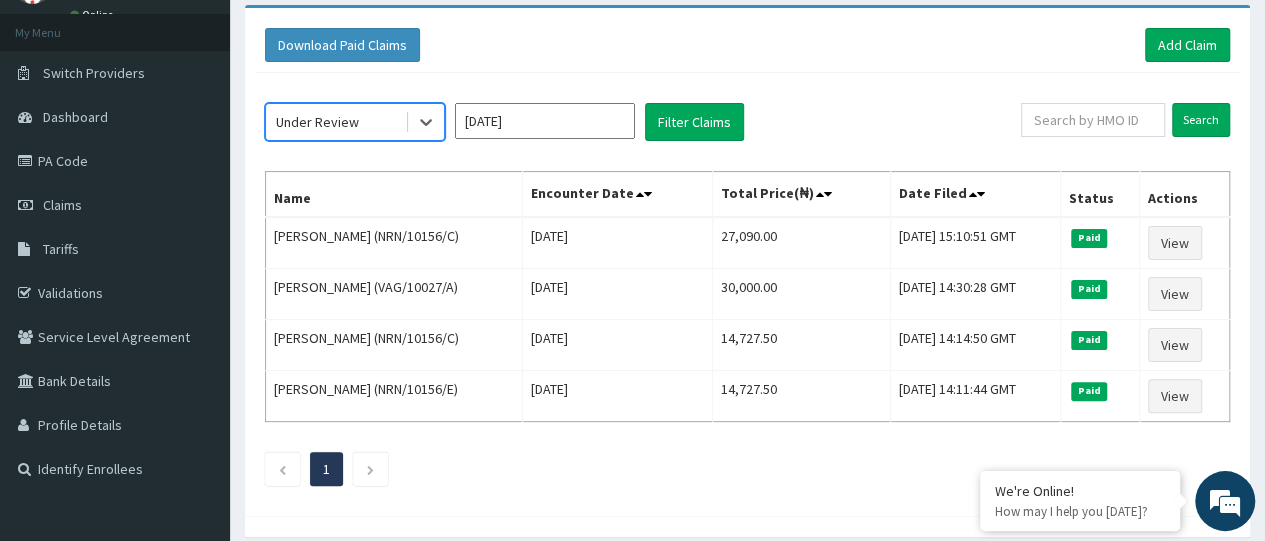 click on "Under Review" at bounding box center [317, 122] 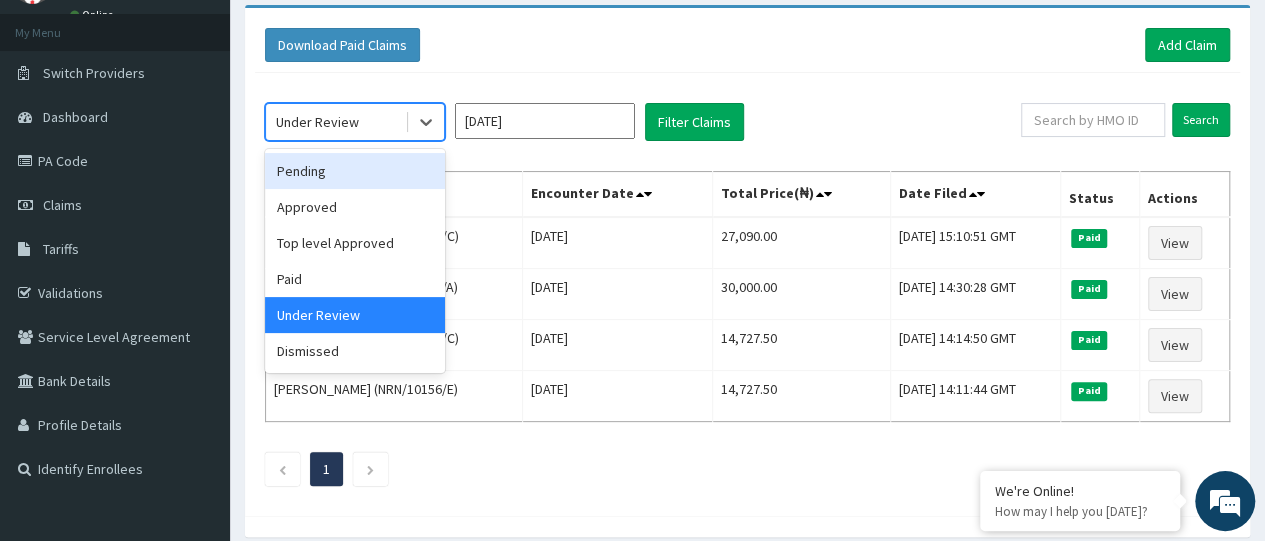 click on "Pending" at bounding box center [355, 171] 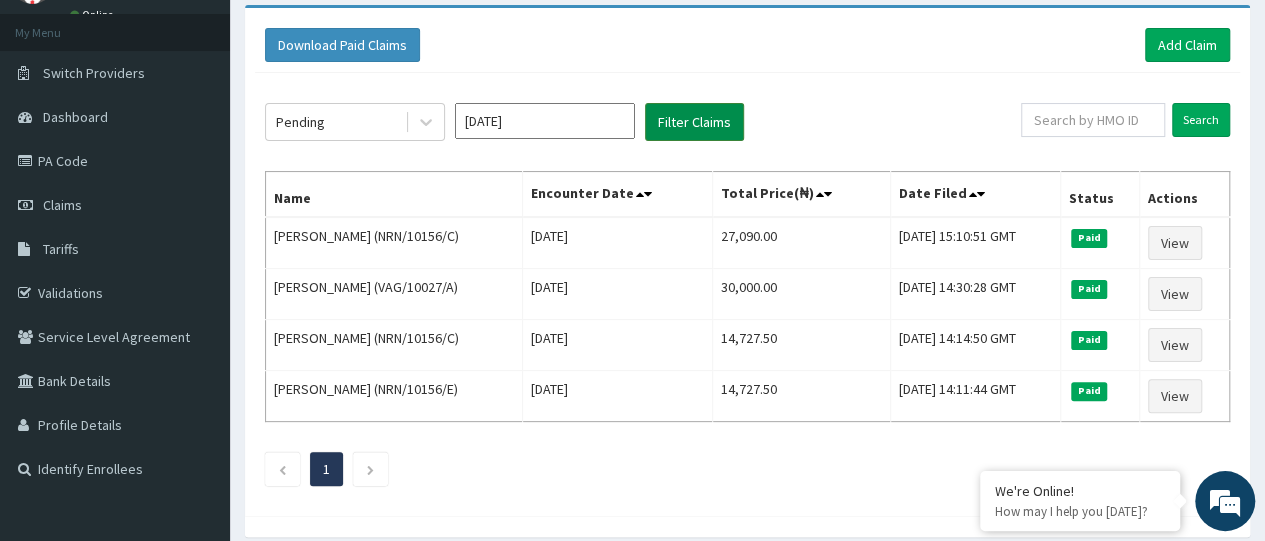 click on "Filter Claims" at bounding box center (694, 122) 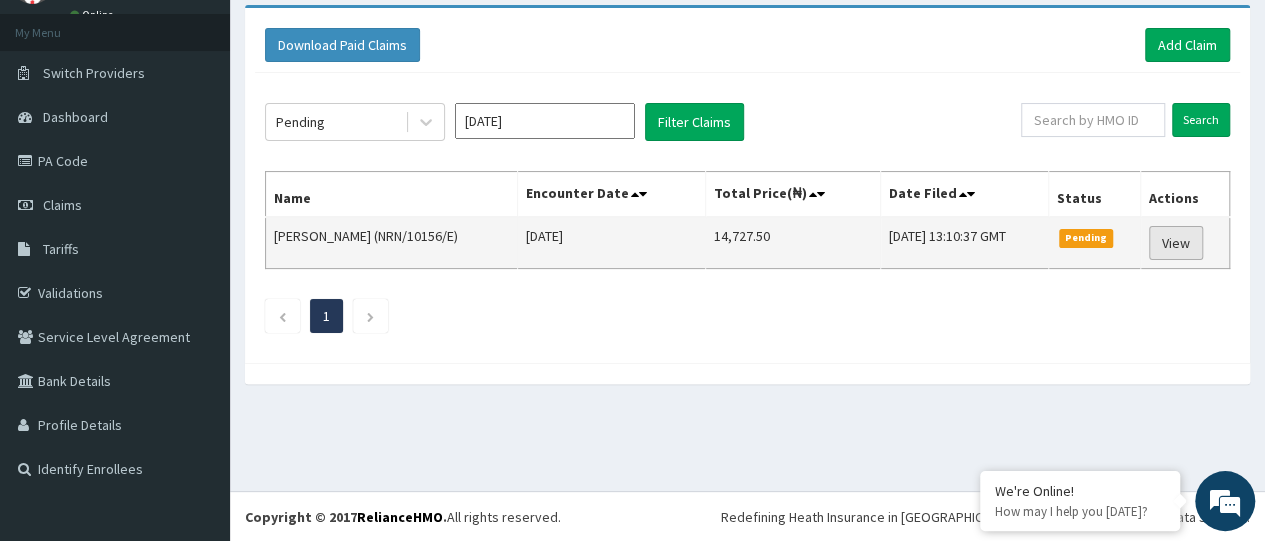 click on "View" at bounding box center (1176, 243) 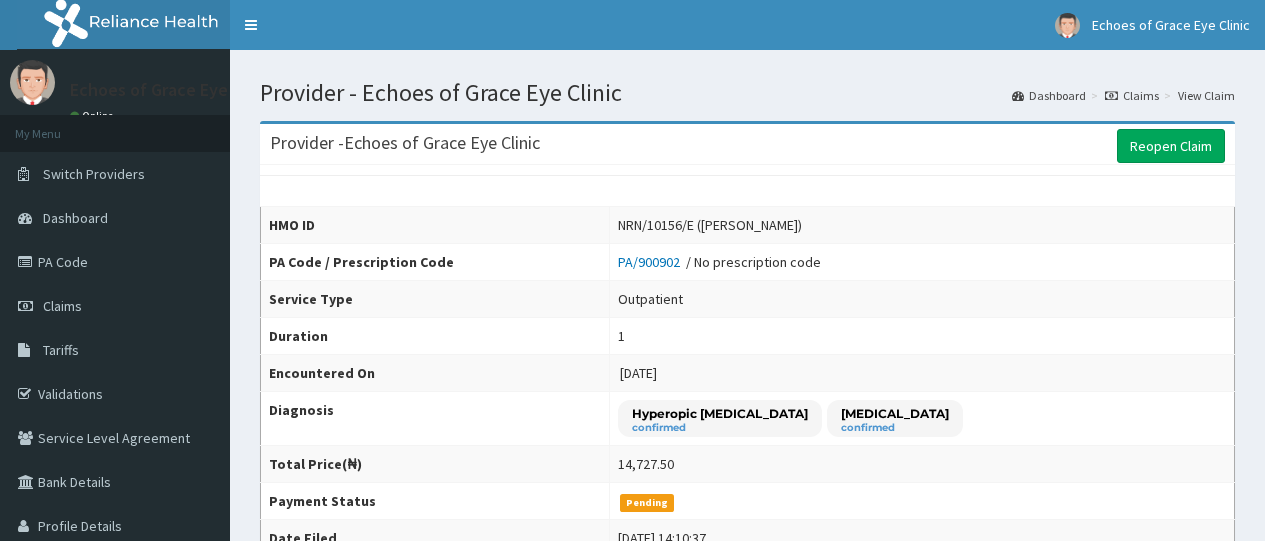 scroll, scrollTop: 0, scrollLeft: 0, axis: both 